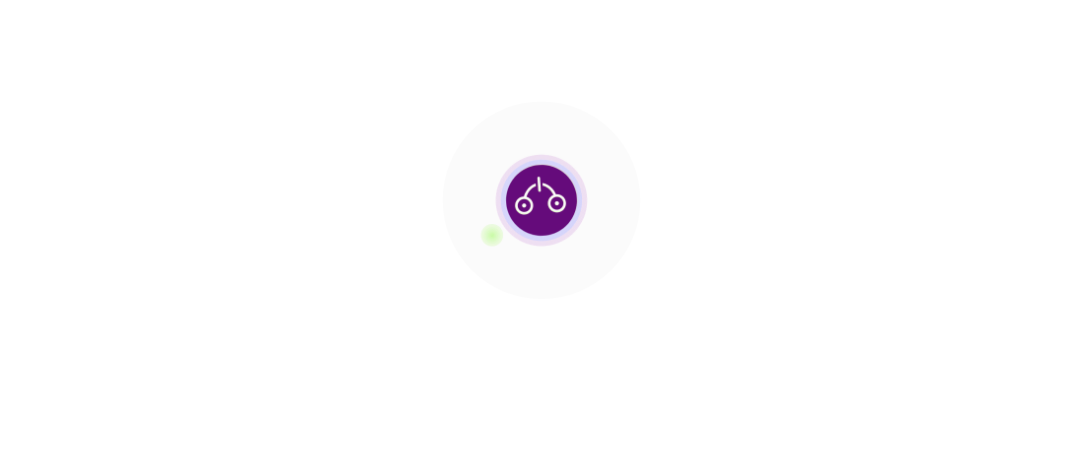 scroll, scrollTop: 0, scrollLeft: 0, axis: both 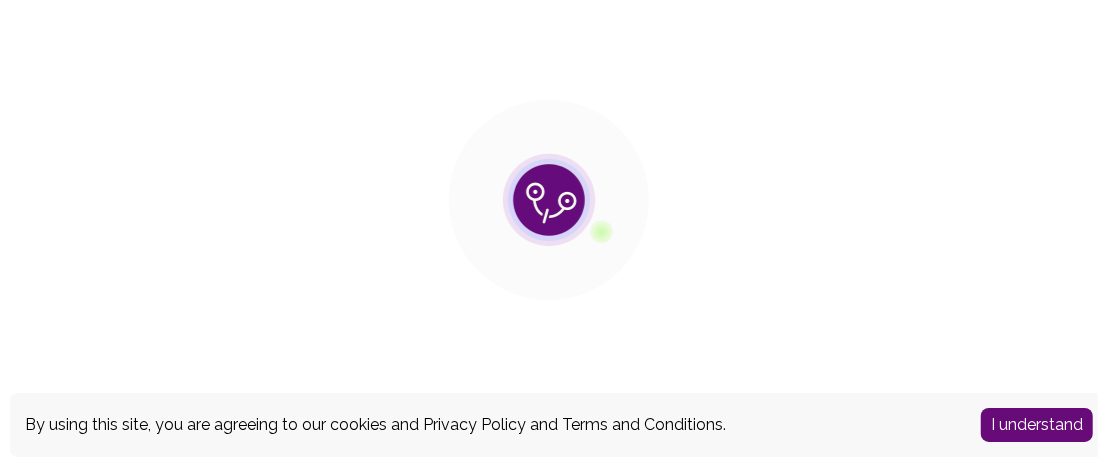 click on "I understand" at bounding box center [1037, 425] 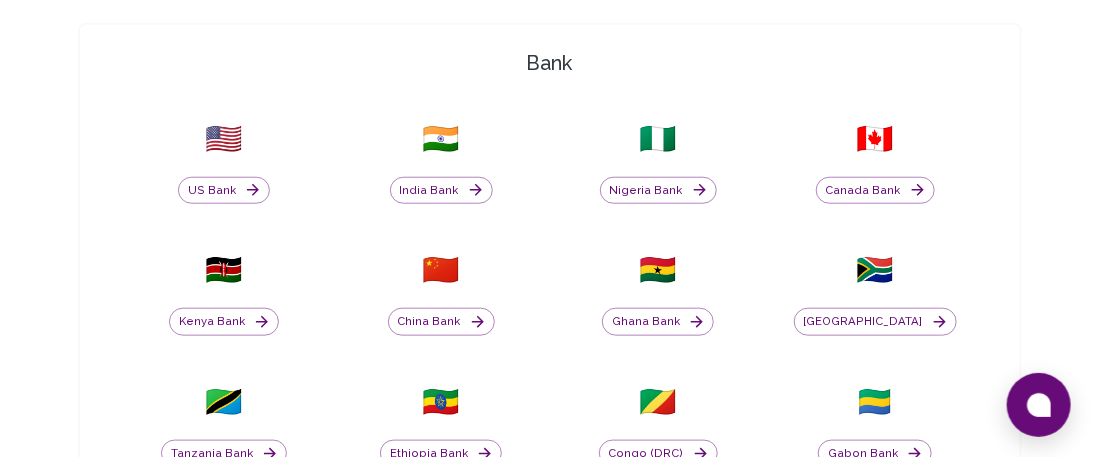 scroll, scrollTop: 539, scrollLeft: 0, axis: vertical 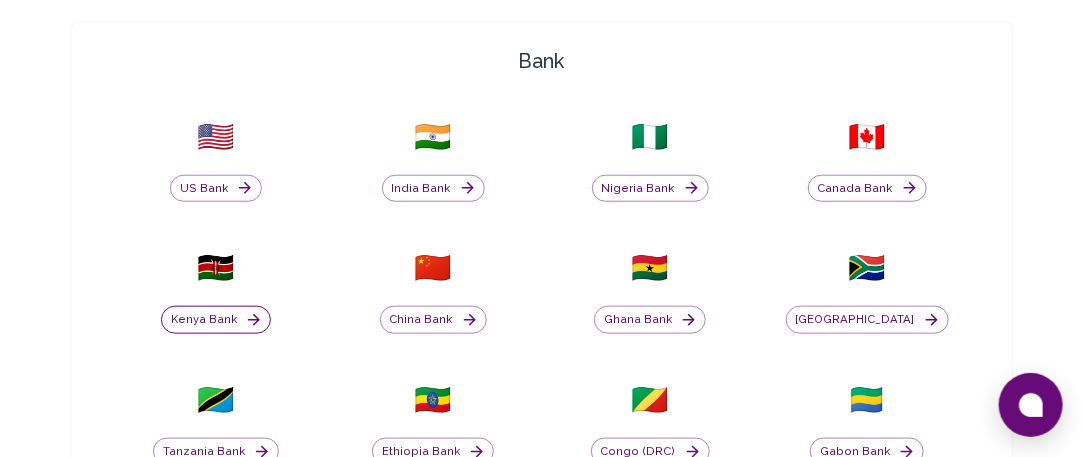 click on "Kenya Bank" at bounding box center [216, 320] 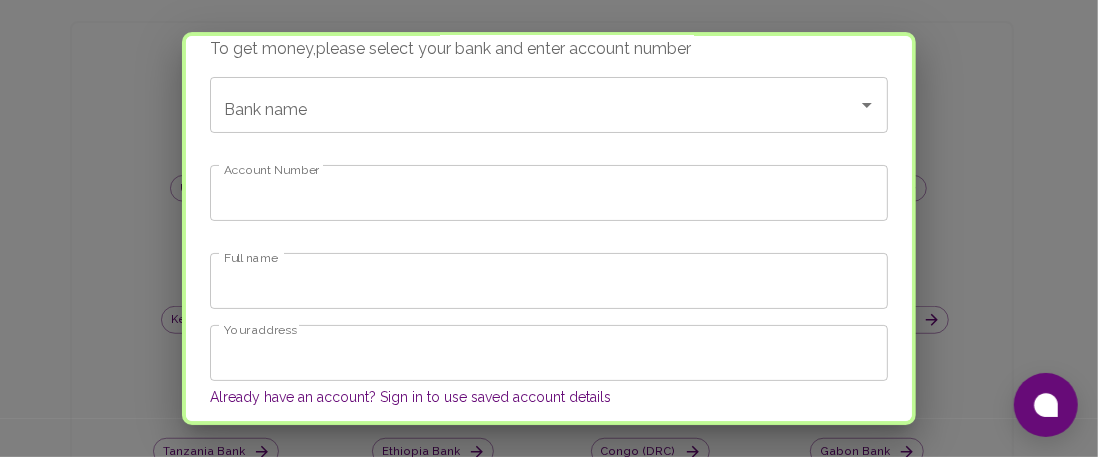 scroll, scrollTop: 62, scrollLeft: 0, axis: vertical 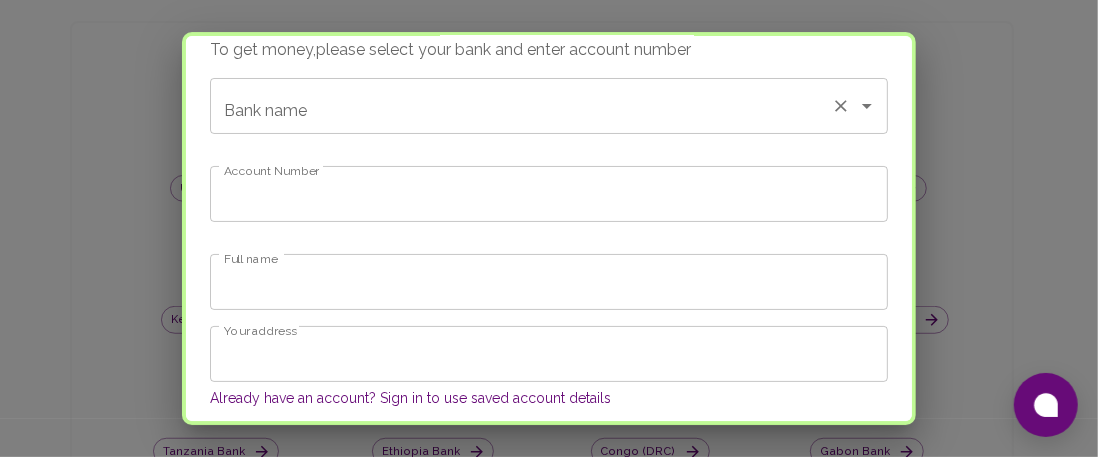 click on "Bank name" at bounding box center (521, 106) 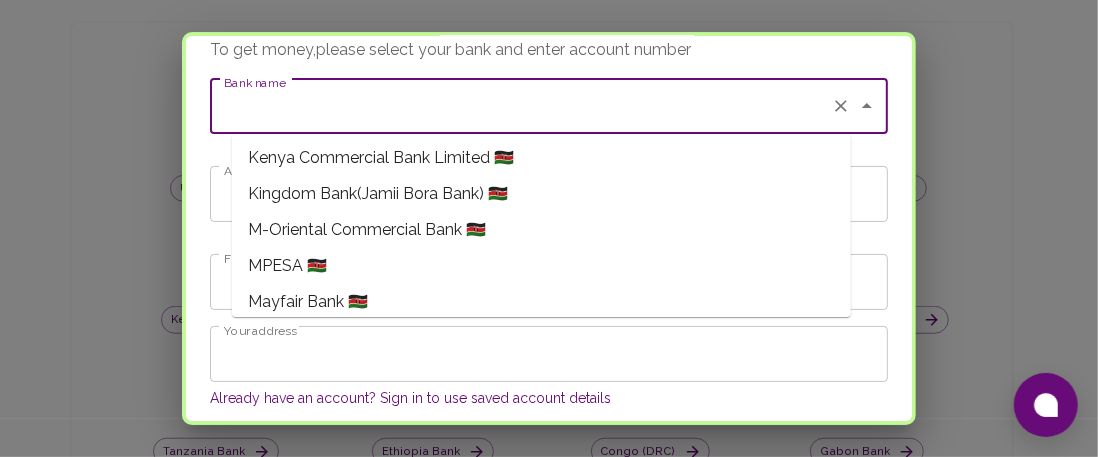 scroll, scrollTop: 1053, scrollLeft: 0, axis: vertical 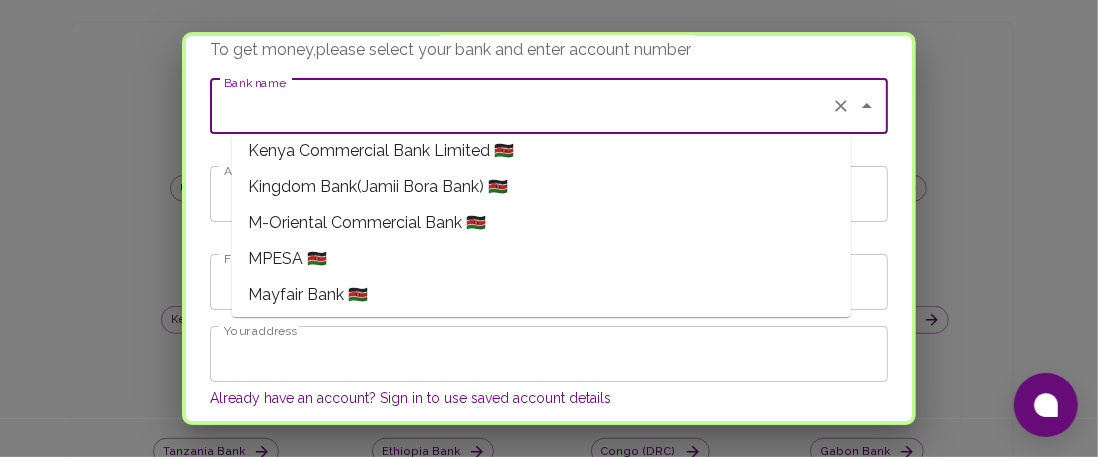 click on "MPESA 🇰🇪" at bounding box center [287, 259] 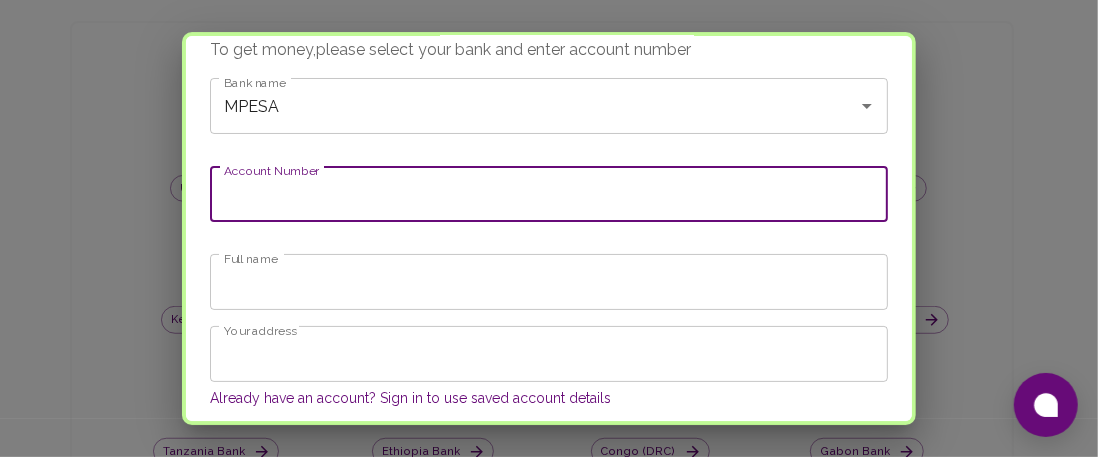 click on "Account Number" at bounding box center (549, 194) 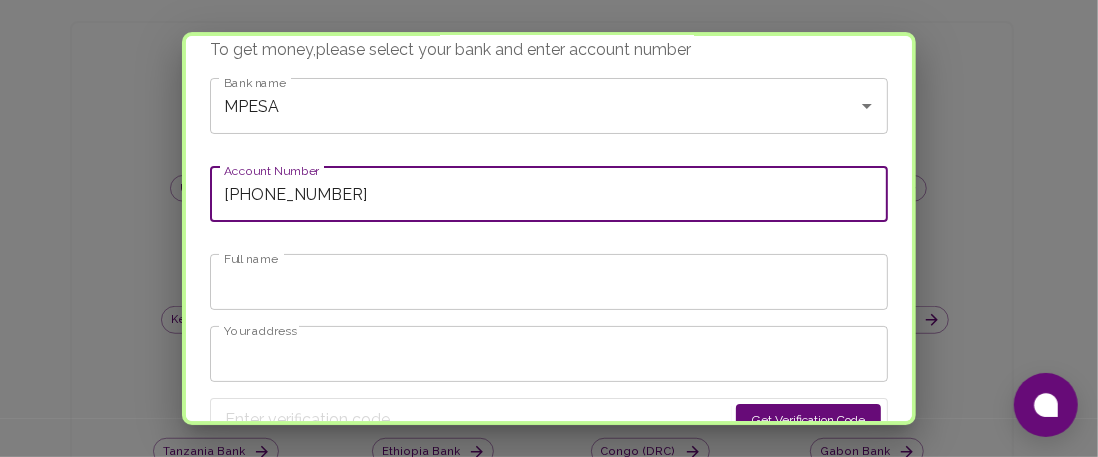 type on "[PHONE_NUMBER]" 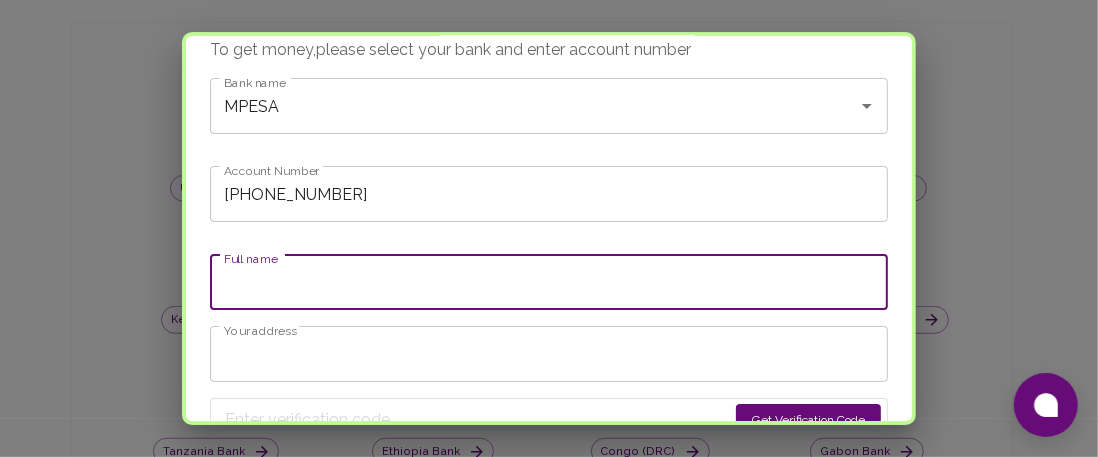 click on "Full name" at bounding box center [549, 282] 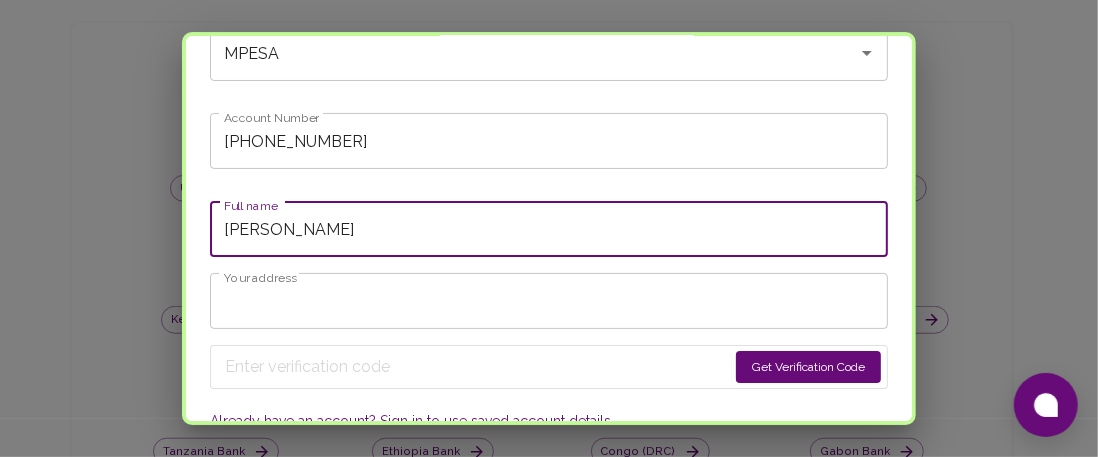 scroll, scrollTop: 143, scrollLeft: 0, axis: vertical 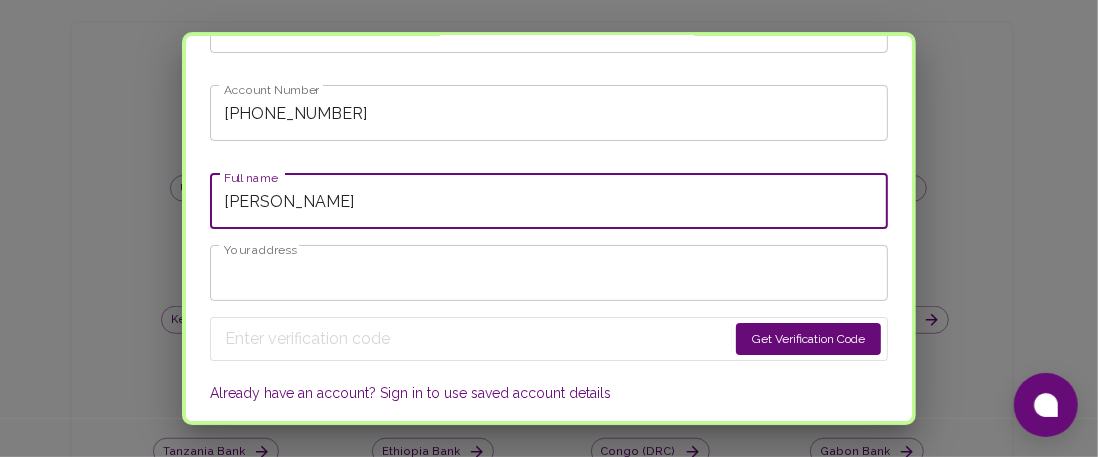 type on "[PERSON_NAME]" 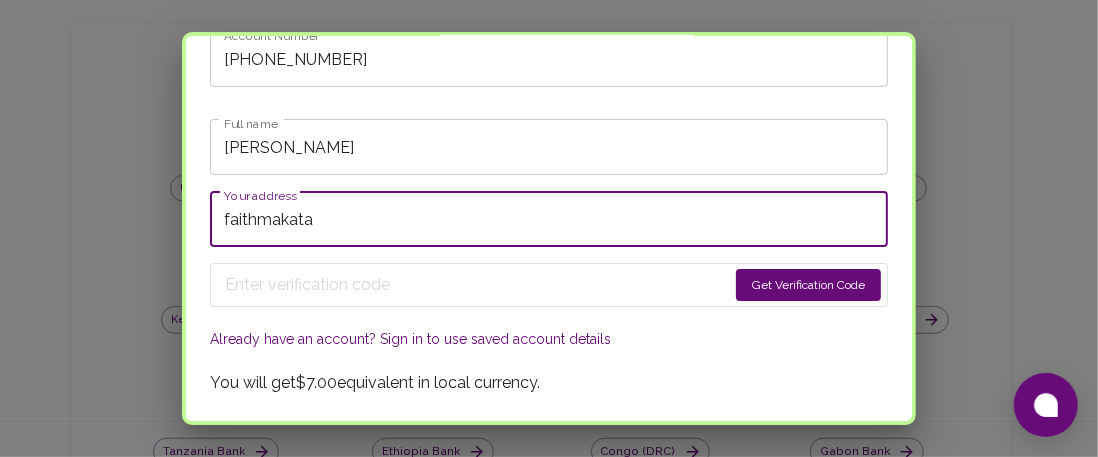scroll, scrollTop: 198, scrollLeft: 0, axis: vertical 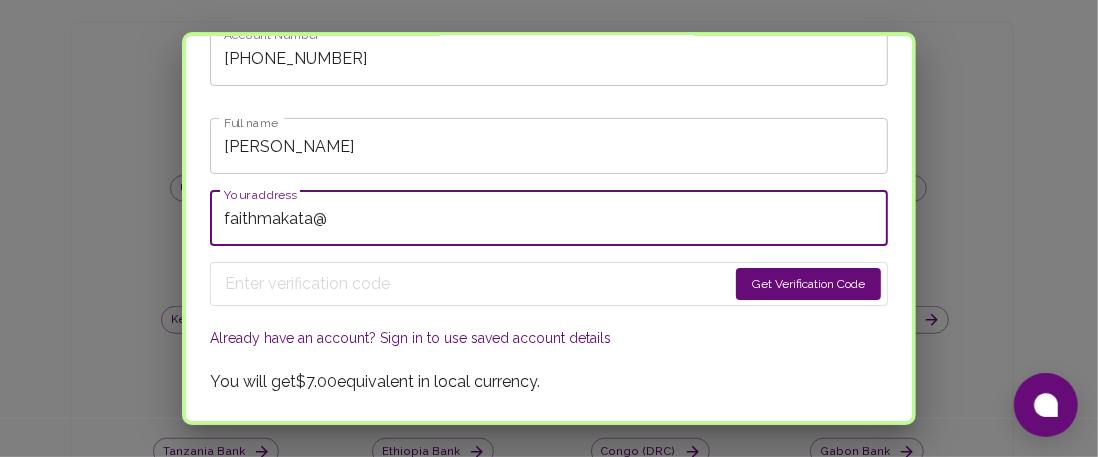 click on "faithmakata@" at bounding box center (549, 218) 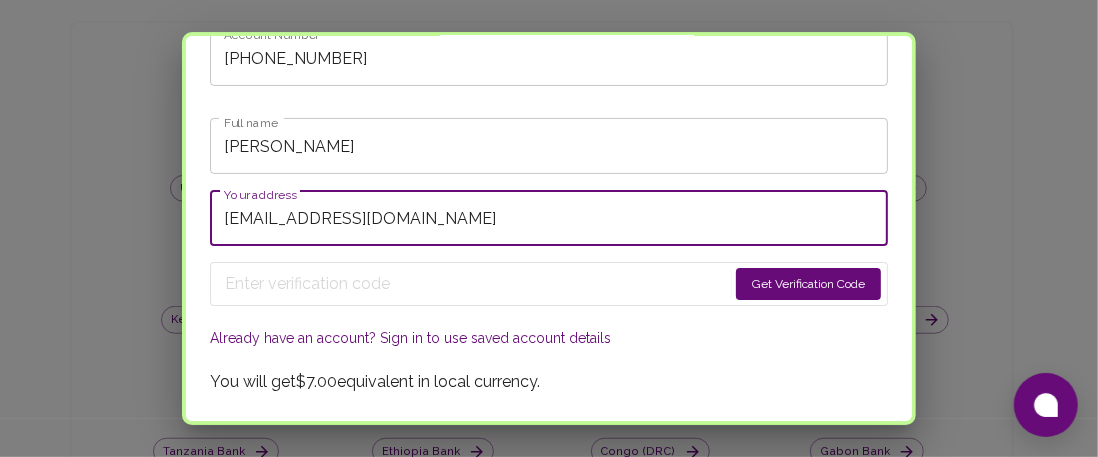 type on "[EMAIL_ADDRESS][DOMAIN_NAME]" 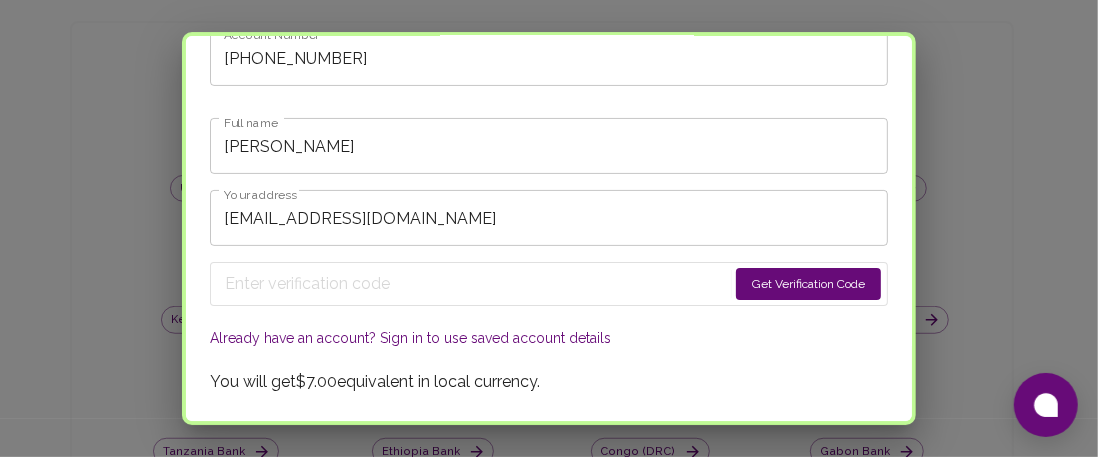 click on "Get Verification Code" at bounding box center [808, 284] 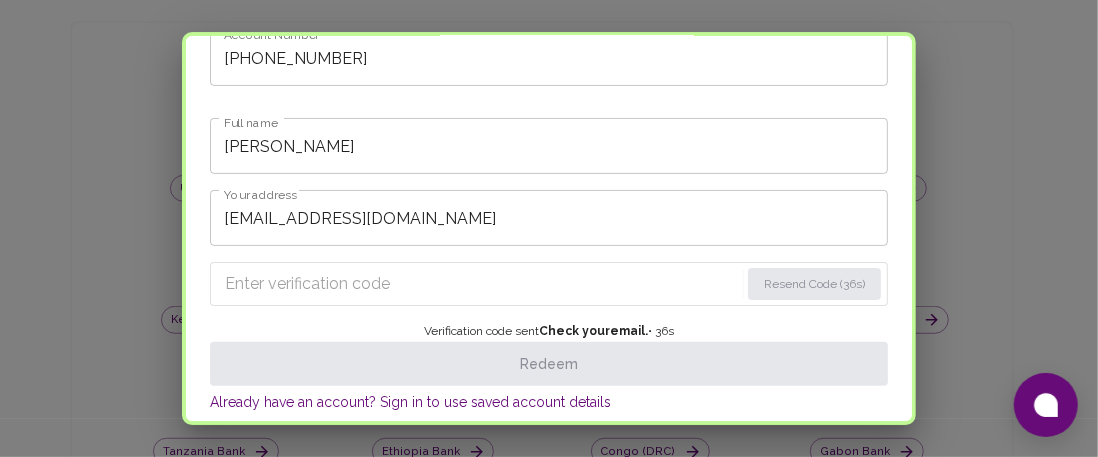 click at bounding box center [482, 284] 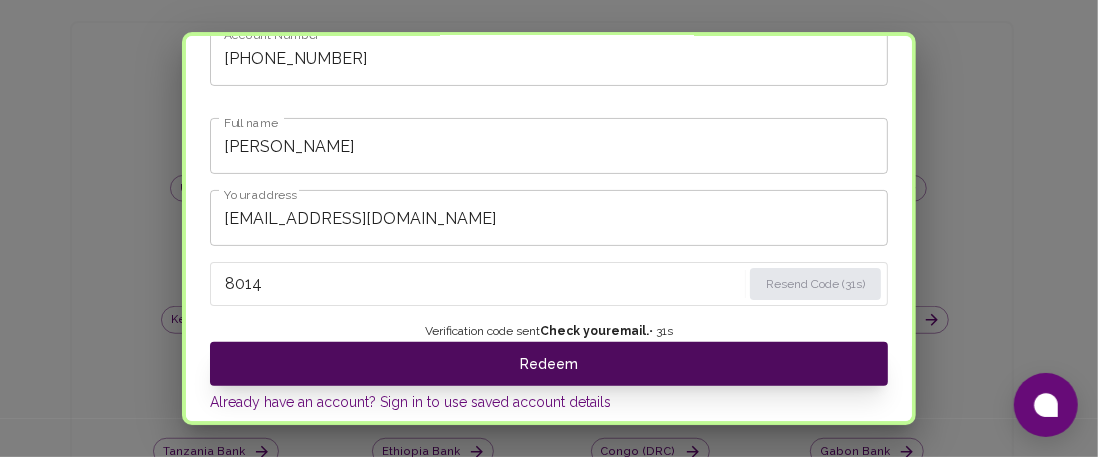 type on "8014" 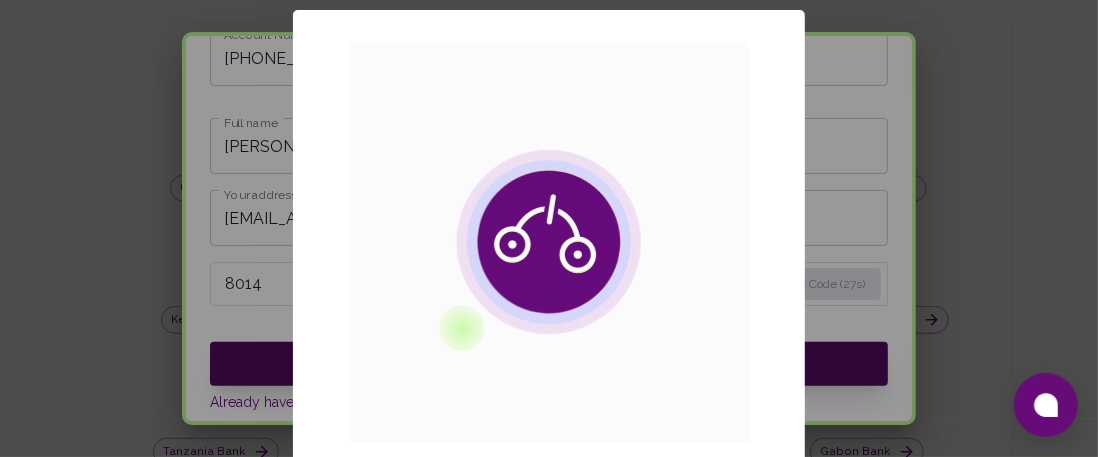 type 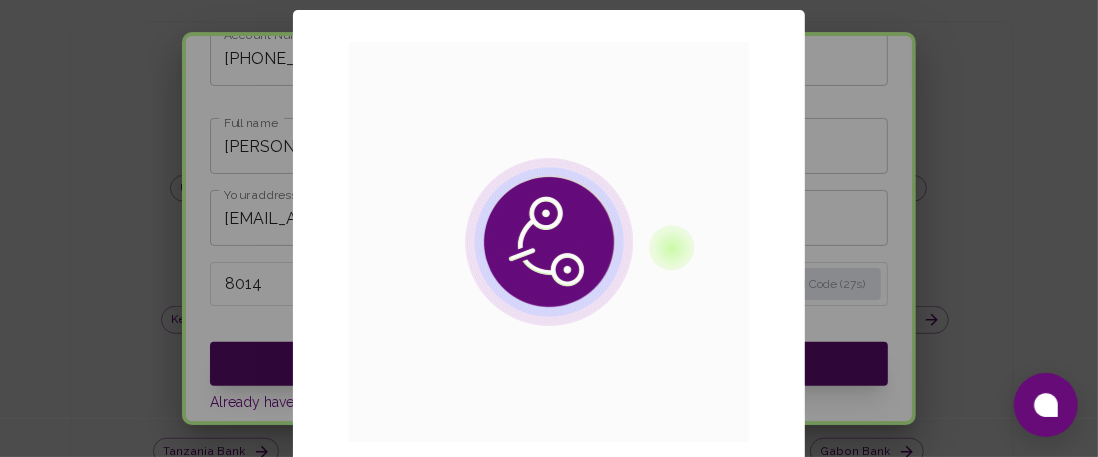 type 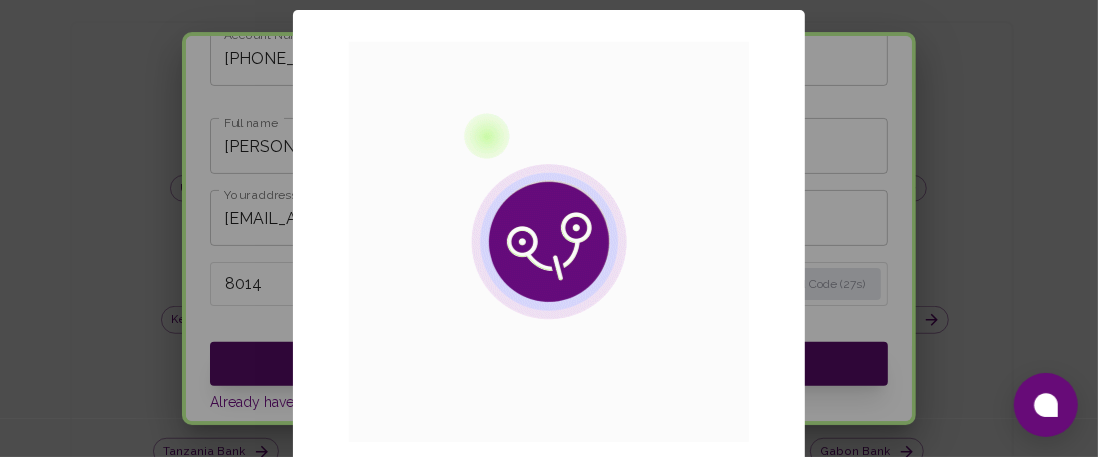 type 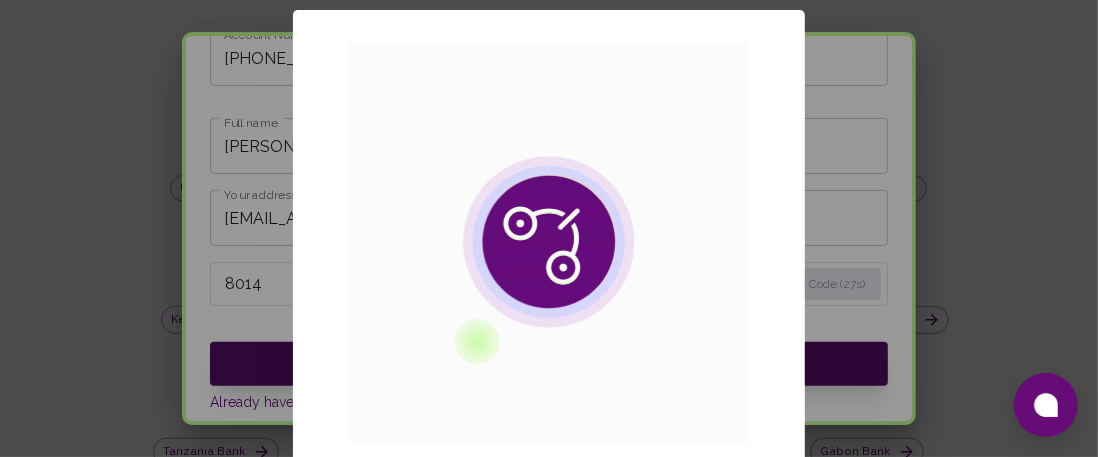 type 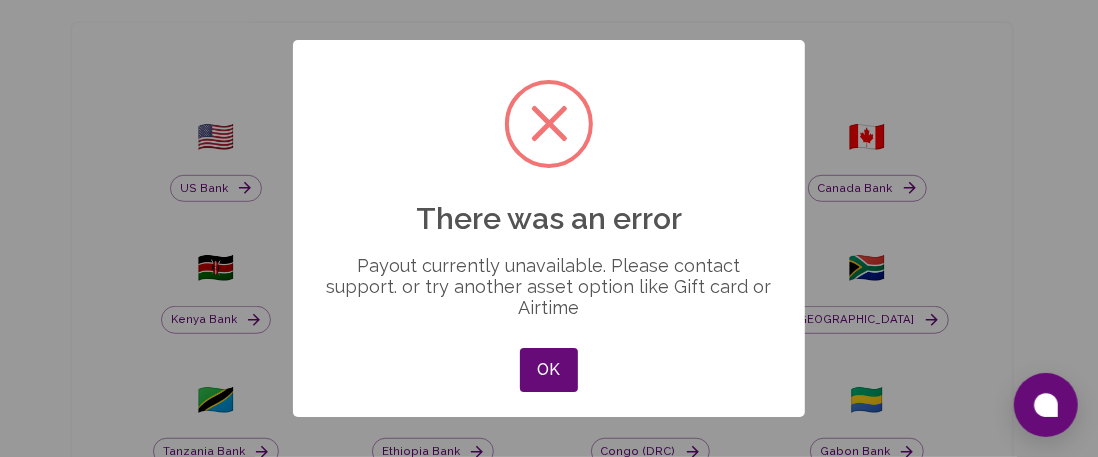 scroll, scrollTop: 0, scrollLeft: 0, axis: both 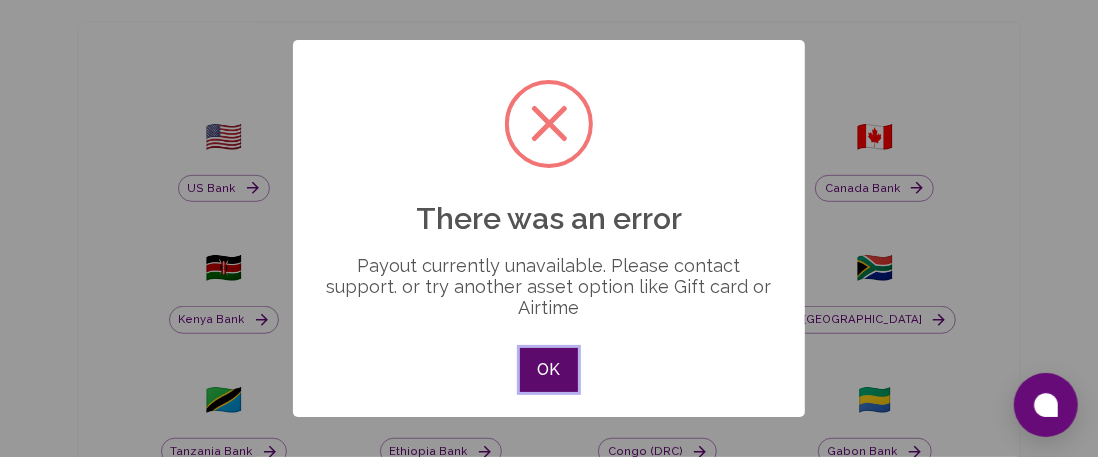 click on "OK" at bounding box center (549, 370) 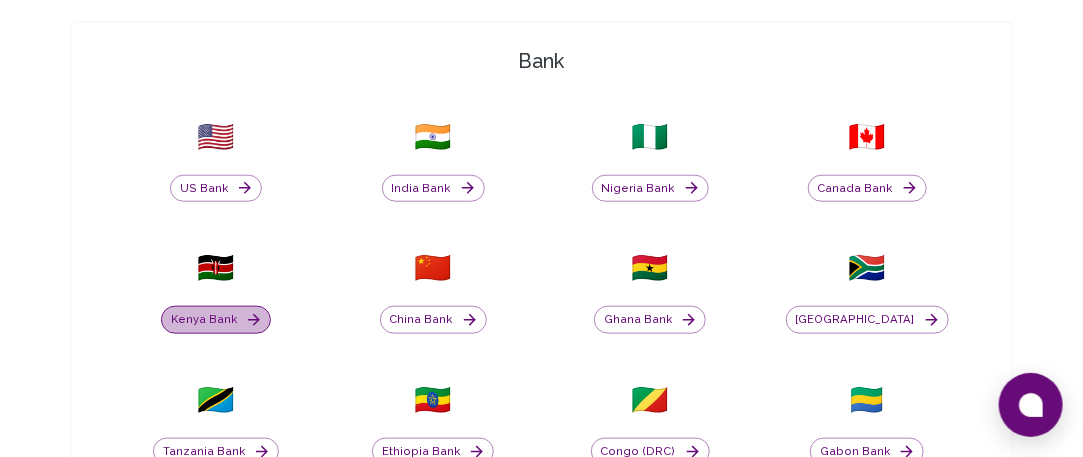 click on "Kenya Bank" at bounding box center (216, 320) 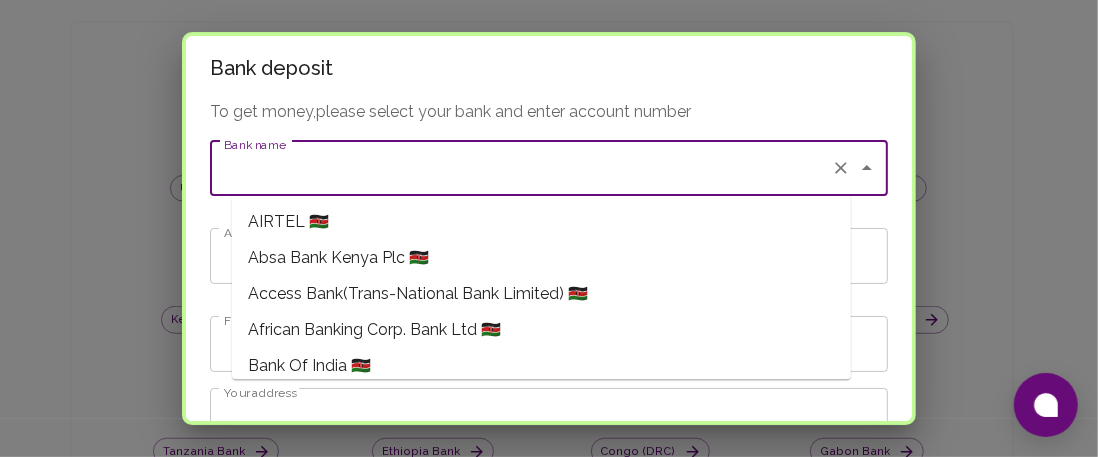 click on "Bank name" at bounding box center (521, 168) 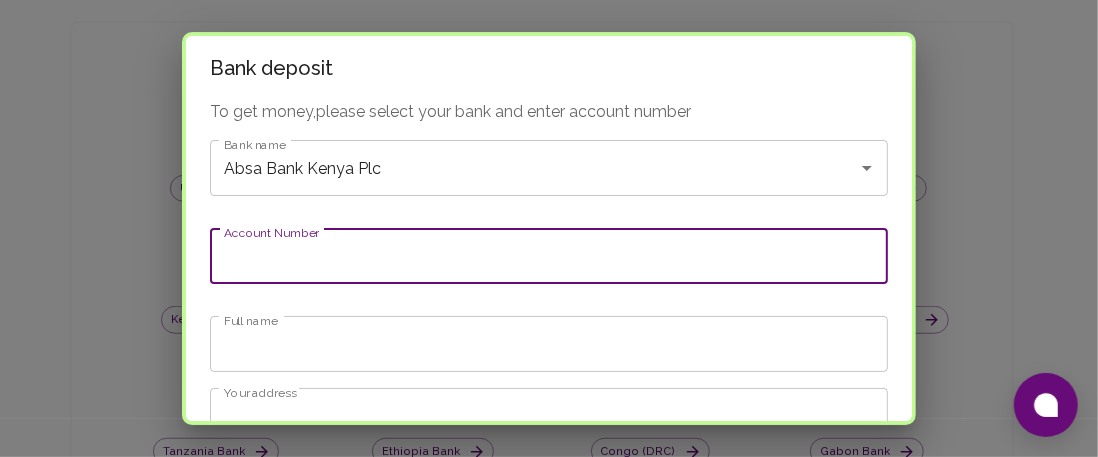 click on "Account Number" at bounding box center [549, 256] 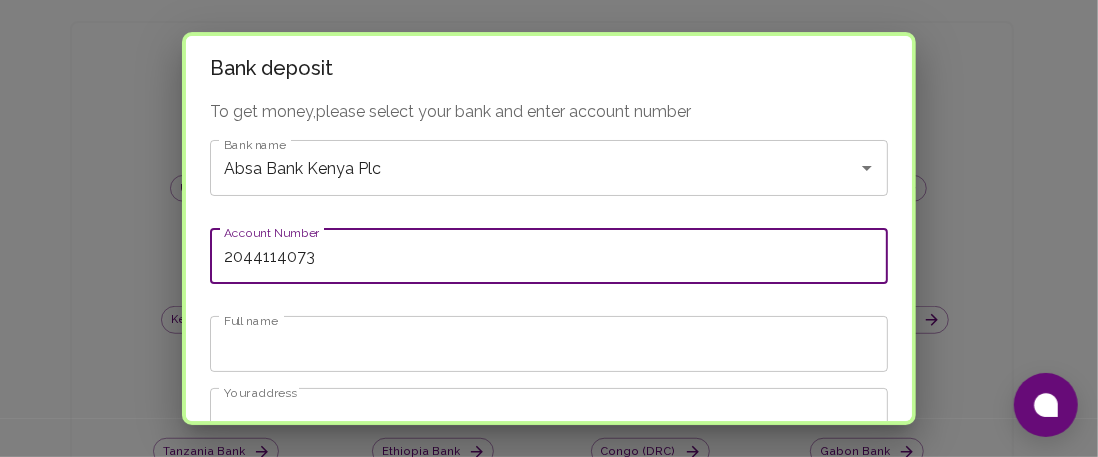 type on "2044114073" 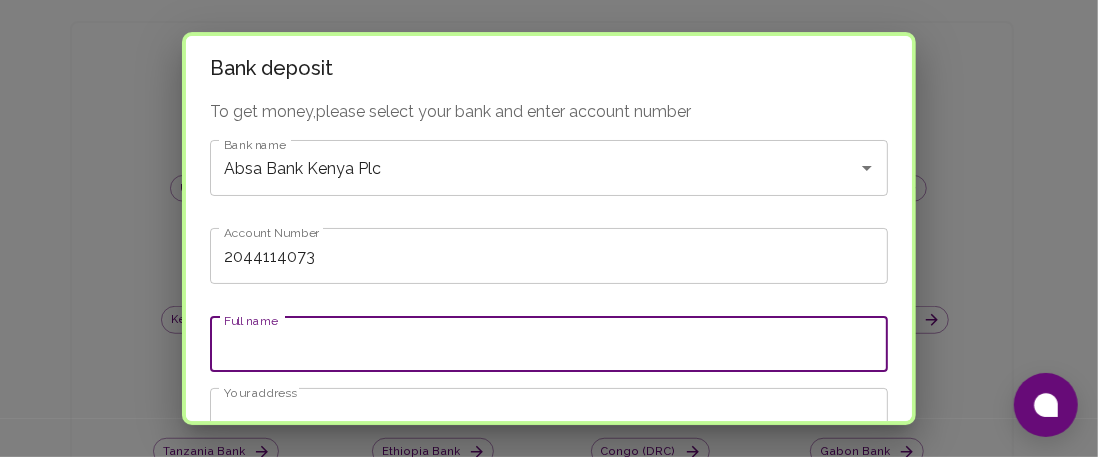 click on "Full name" at bounding box center [549, 344] 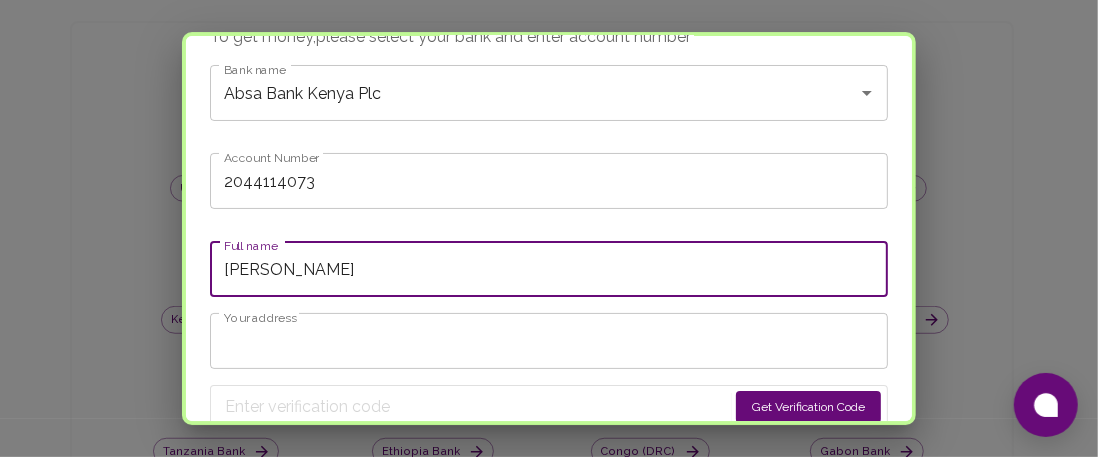 scroll, scrollTop: 76, scrollLeft: 0, axis: vertical 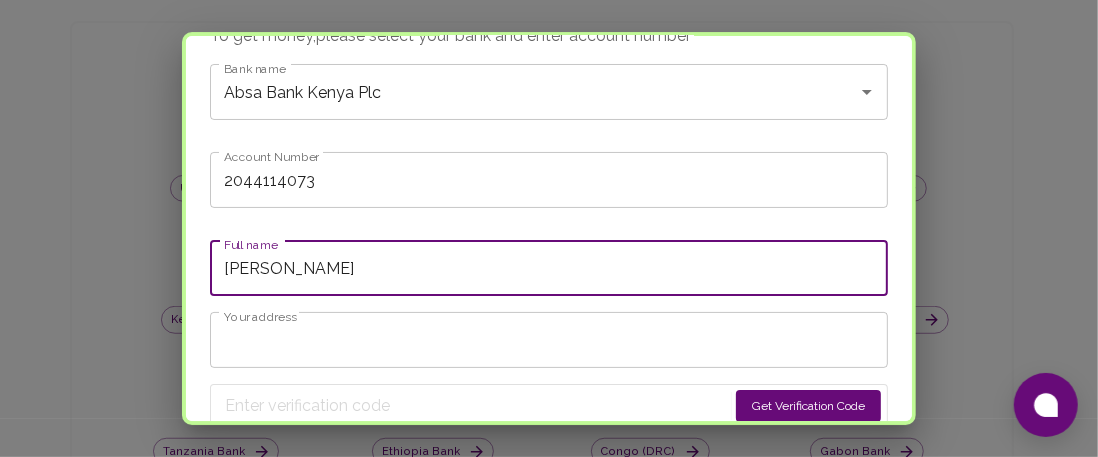 type on "[PERSON_NAME]" 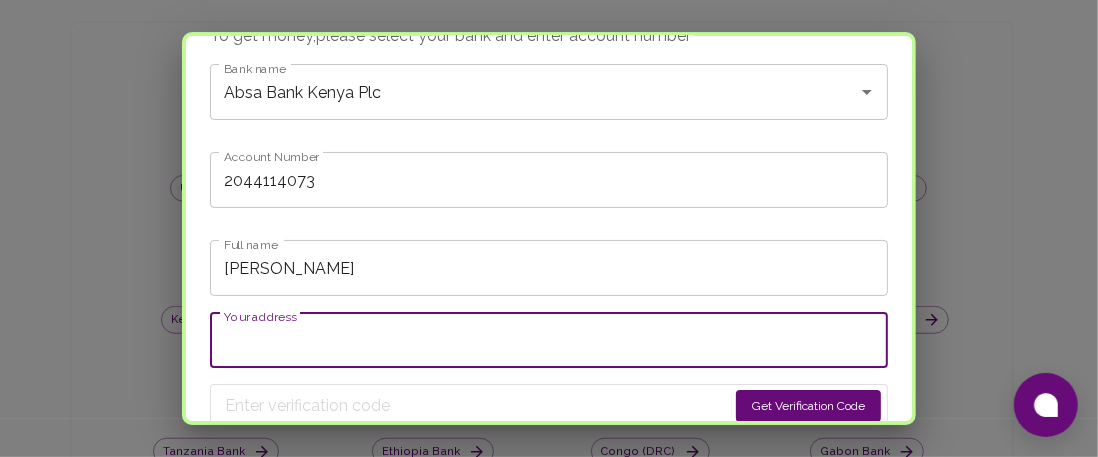 paste on "[EMAIL_ADDRESS][DOMAIN_NAME]" 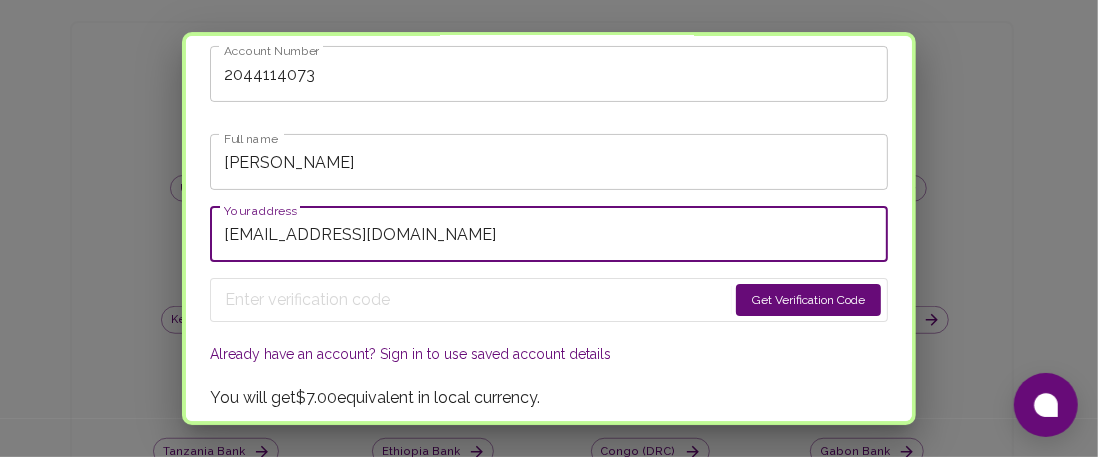 scroll, scrollTop: 182, scrollLeft: 0, axis: vertical 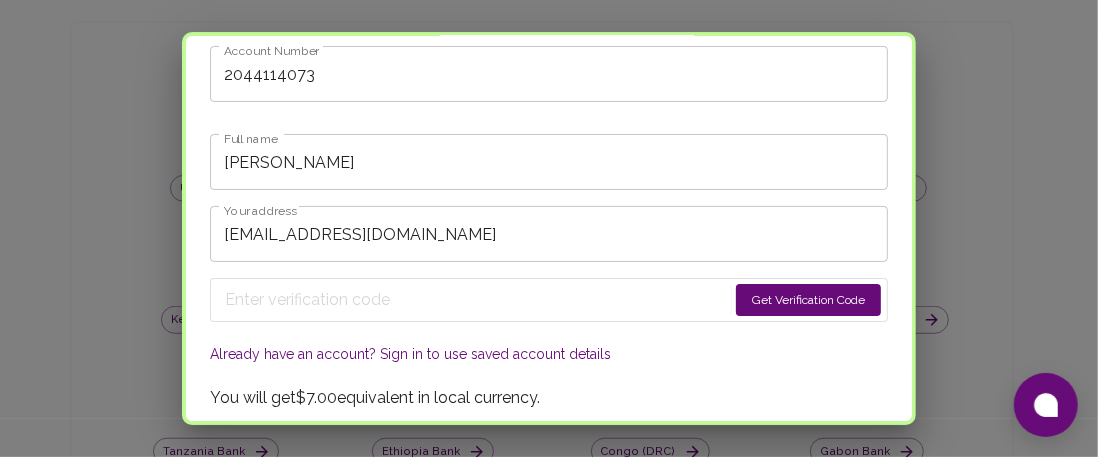 click on "Get Verification Code" at bounding box center (808, 300) 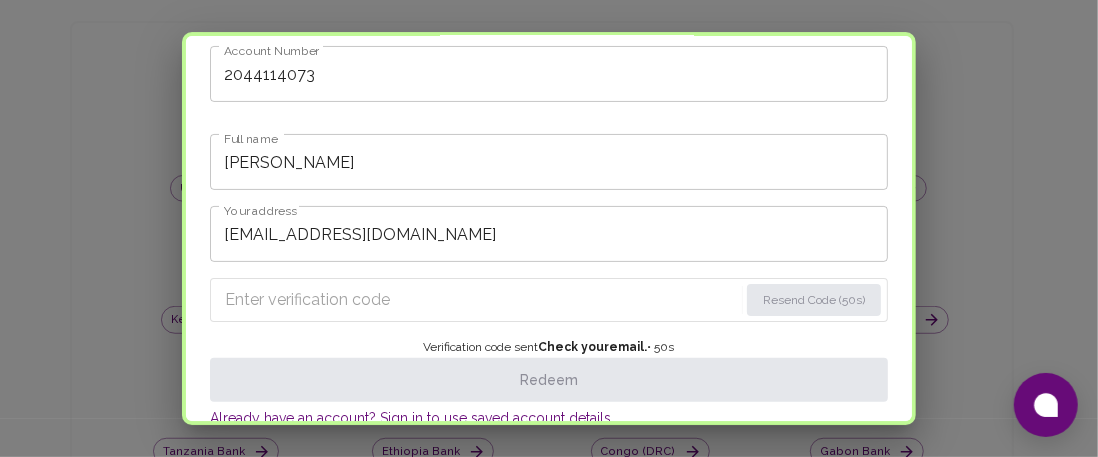 click at bounding box center (481, 300) 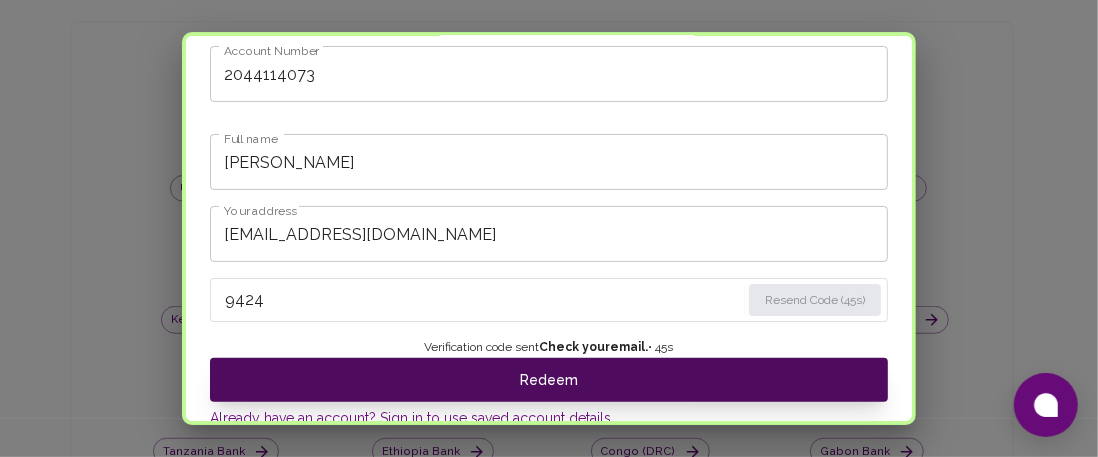 type on "9424" 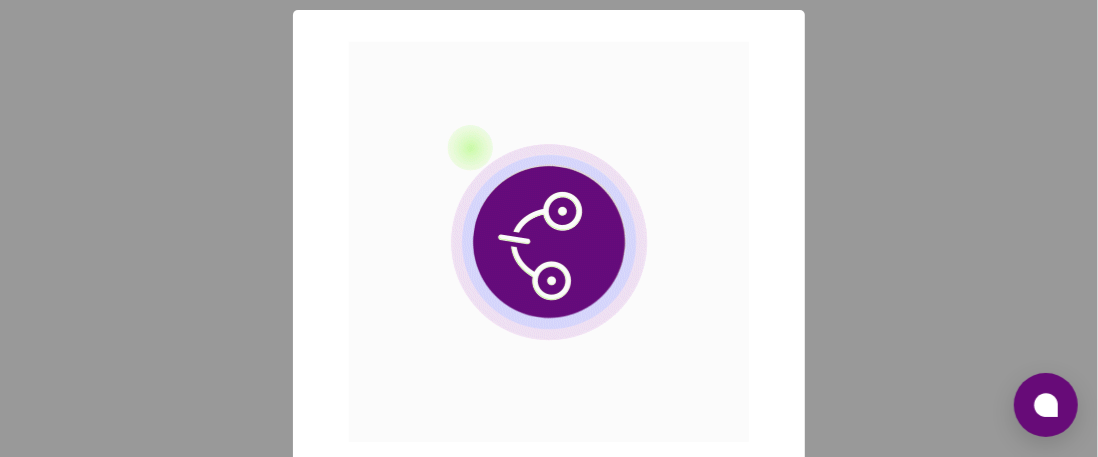scroll, scrollTop: 0, scrollLeft: 0, axis: both 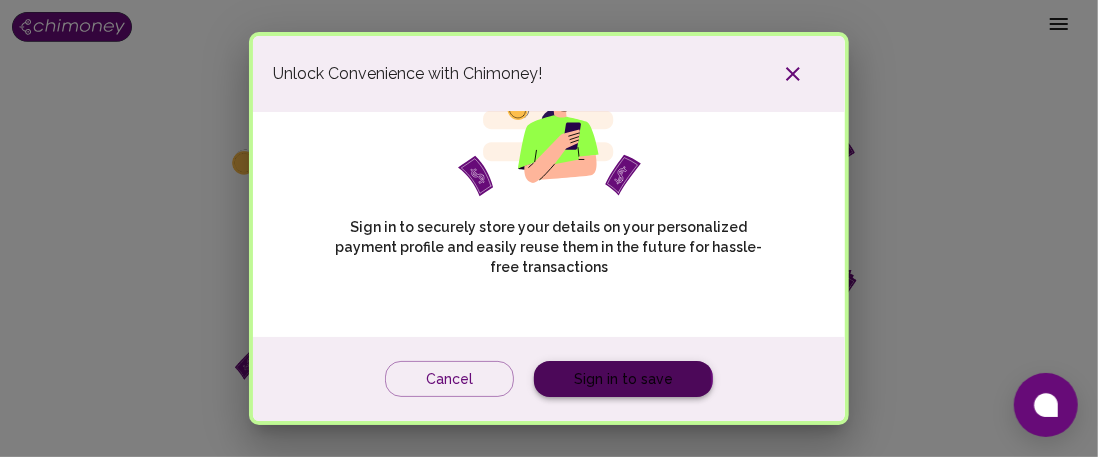 click on "Sign in to save" at bounding box center [623, 379] 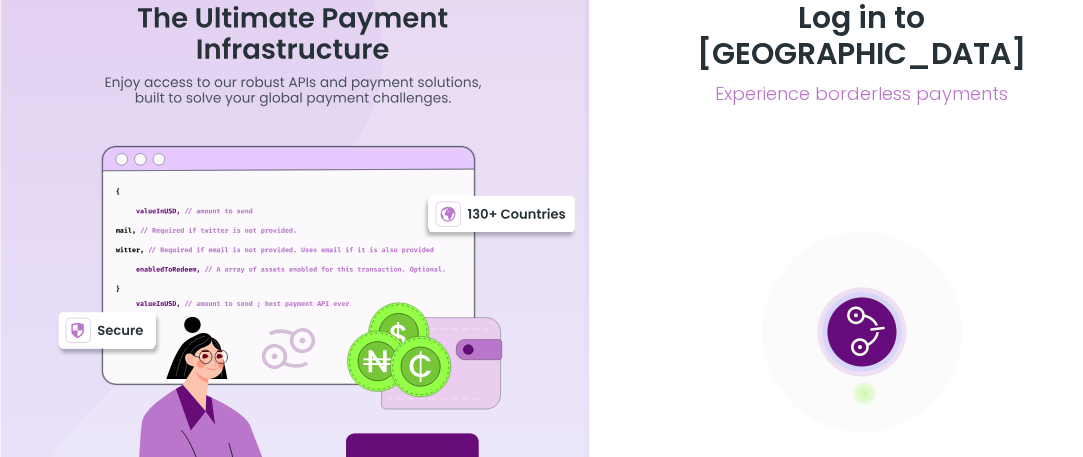 scroll, scrollTop: 0, scrollLeft: 0, axis: both 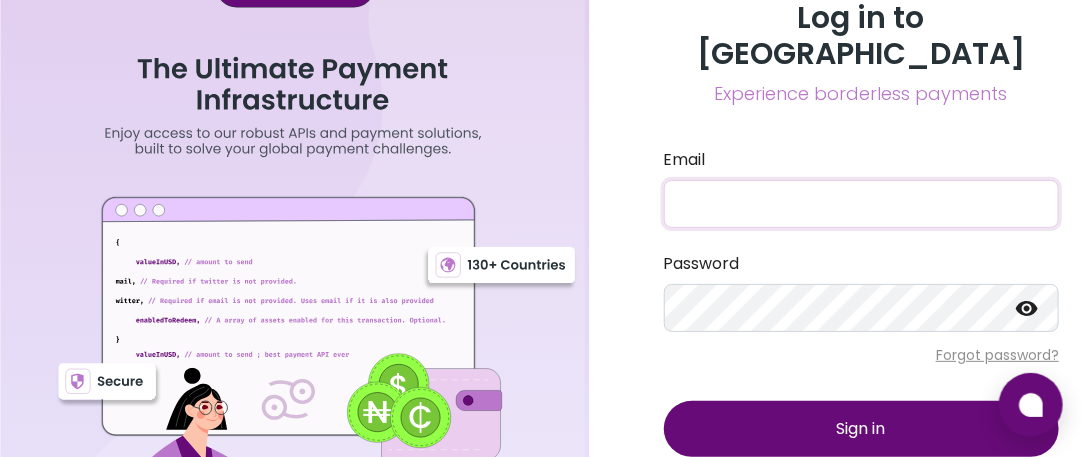 drag, startPoint x: 730, startPoint y: 169, endPoint x: 765, endPoint y: 190, distance: 40.81666 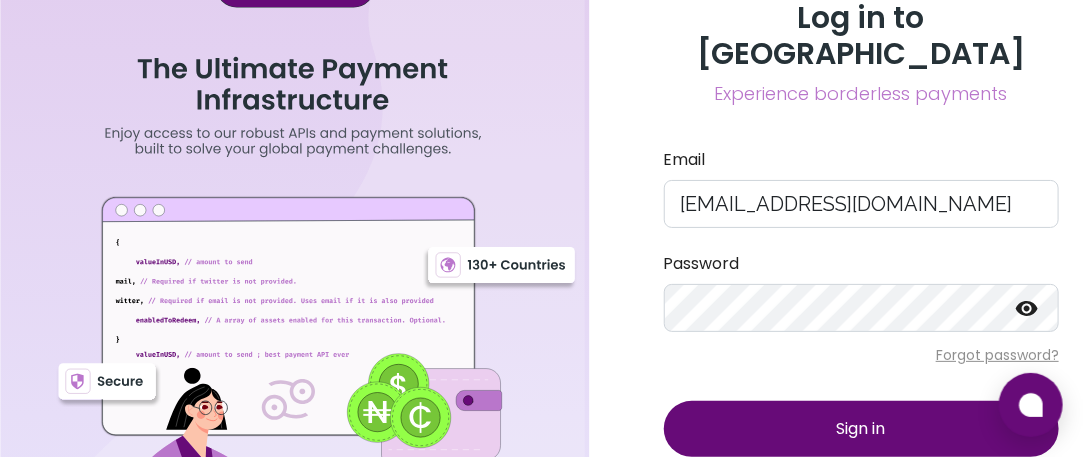 click on "Sign in" at bounding box center (861, 429) 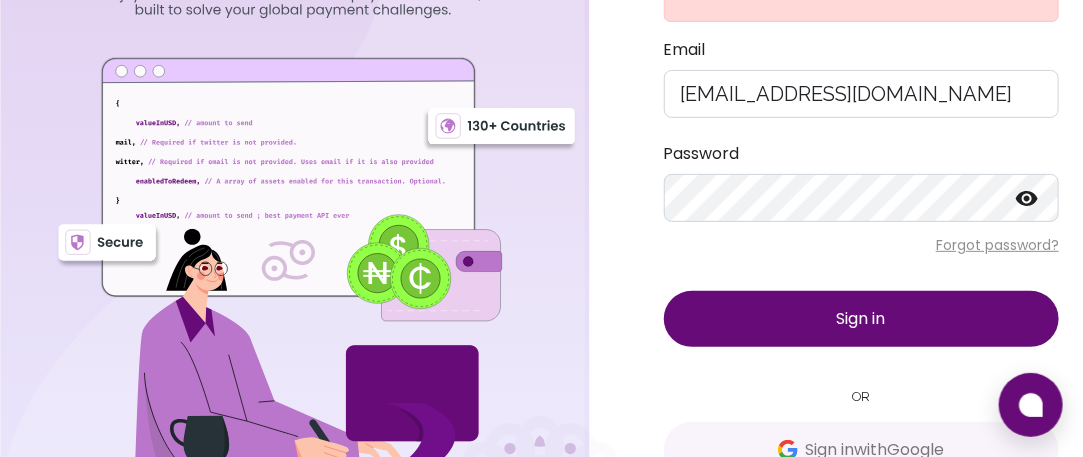 scroll, scrollTop: 197, scrollLeft: 0, axis: vertical 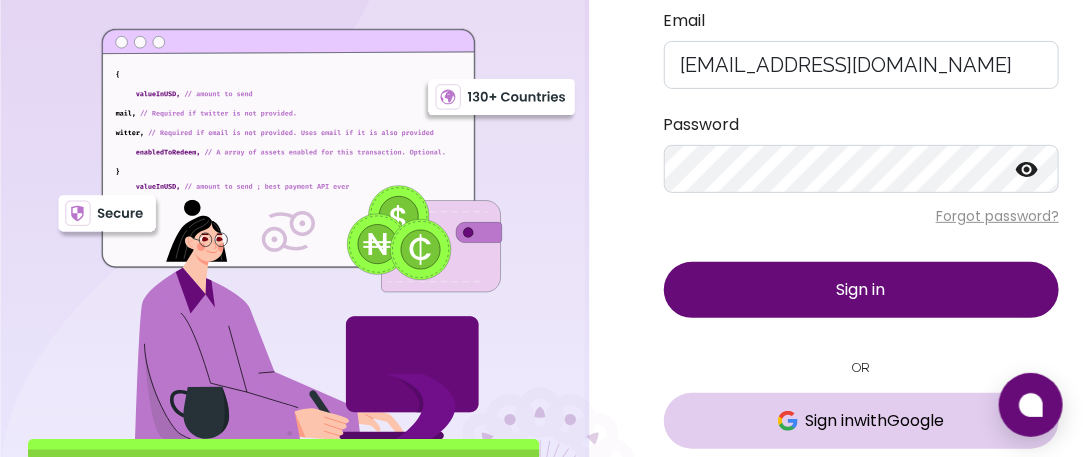 click on "Sign in  with  Google" at bounding box center (861, 421) 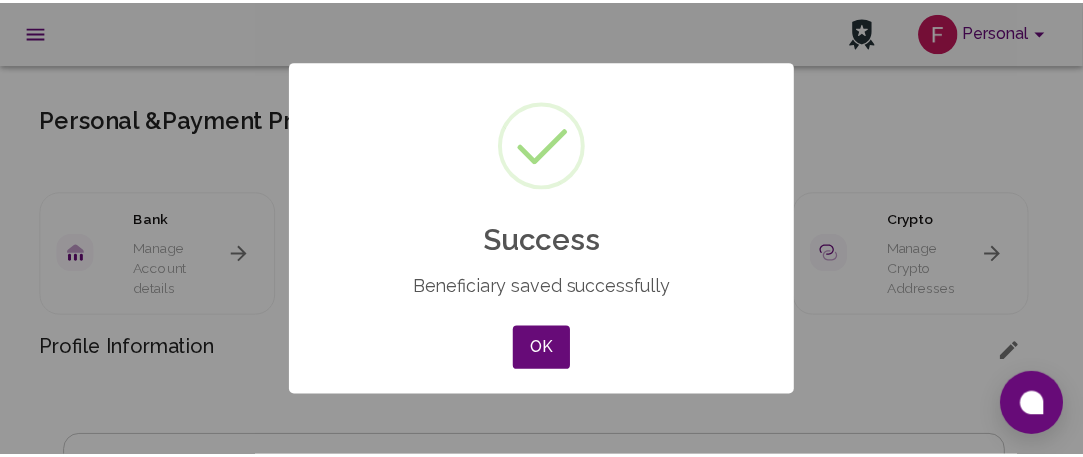 scroll, scrollTop: 0, scrollLeft: 0, axis: both 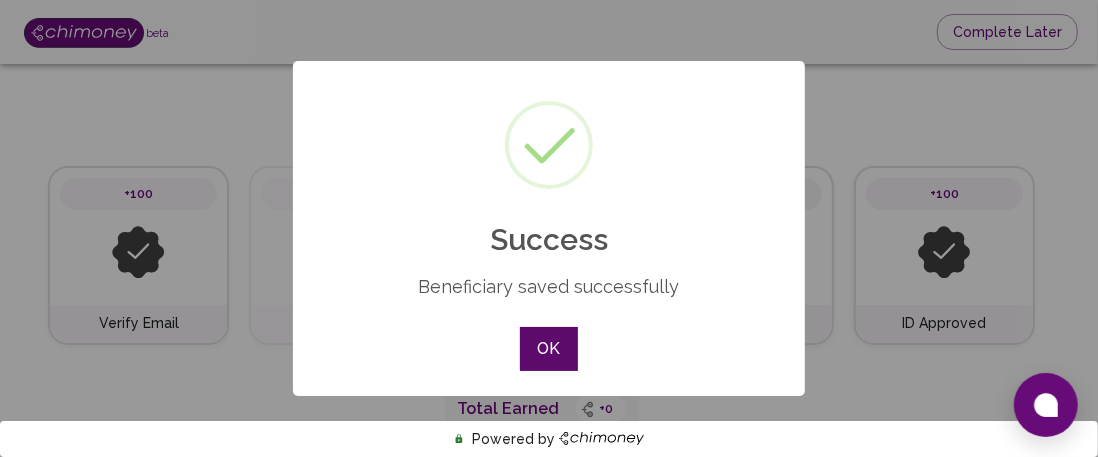 click on "OK" at bounding box center (549, 349) 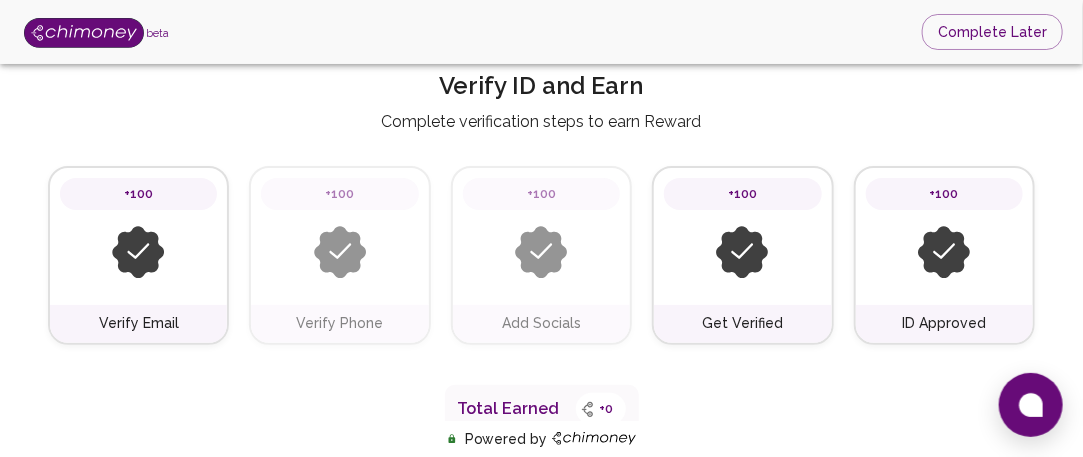 click on "Verify ID and Earn Complete verification steps to earn Reward +100 Verify Email +100 Verify Phone +100 Add Socials +100 Get Verified +100 ID Approved Total Earned +0 Name +100 First Name First Name Last Name Last Name Verify Email +100 Email is verified Verify Phone +100 Phone number ​ Phone number Get Verification Code Verify Work & Social +100 Intent for using Chimoney Intent for using Chimoney Occupation/Career/Profession Occupation/Career/Profession Social Media Accounts   (Provide atleast two accounts) ​ Platform Enter link to profile Enter link to profile Add more platforms Save Verify ID +100 Complete ID Verification ID Approval +100 Verify ID Submit KYC Powered by" at bounding box center [541, 1190] 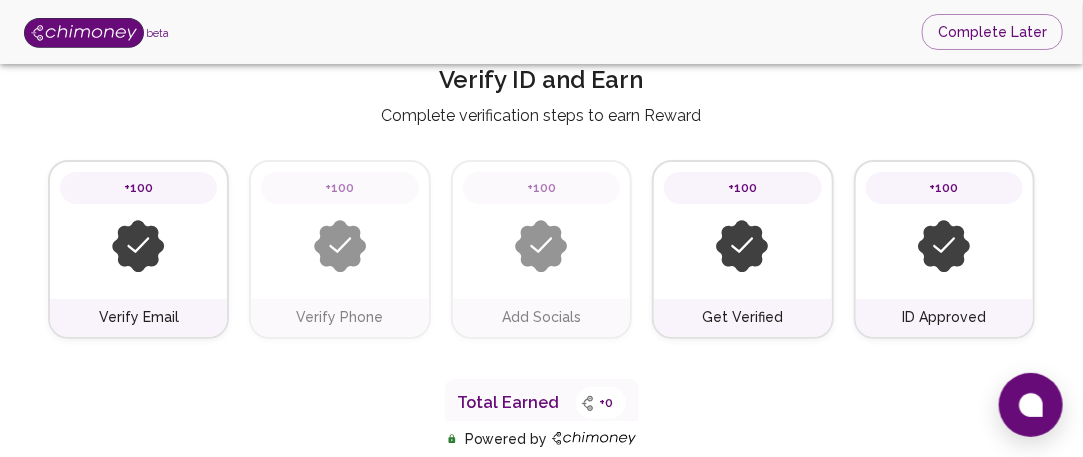 scroll, scrollTop: 0, scrollLeft: 0, axis: both 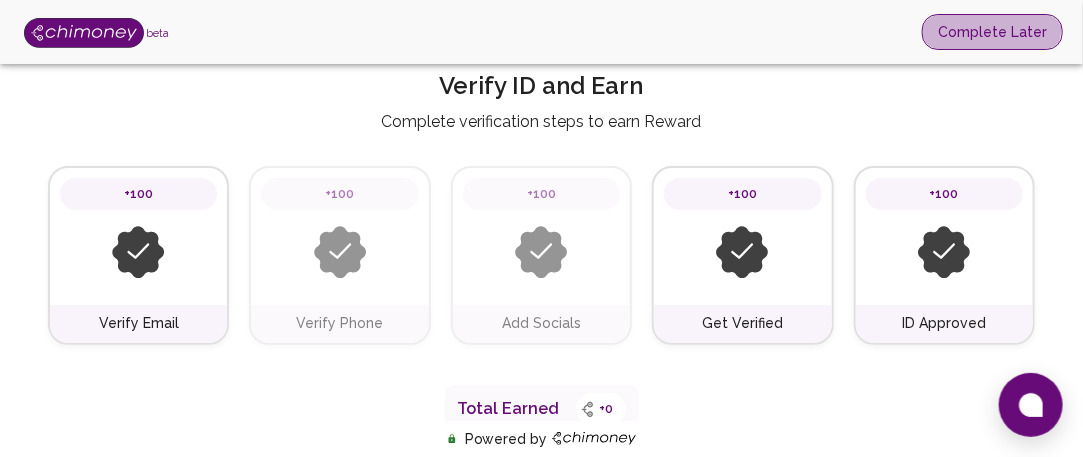 click on "Complete Later" at bounding box center (992, 32) 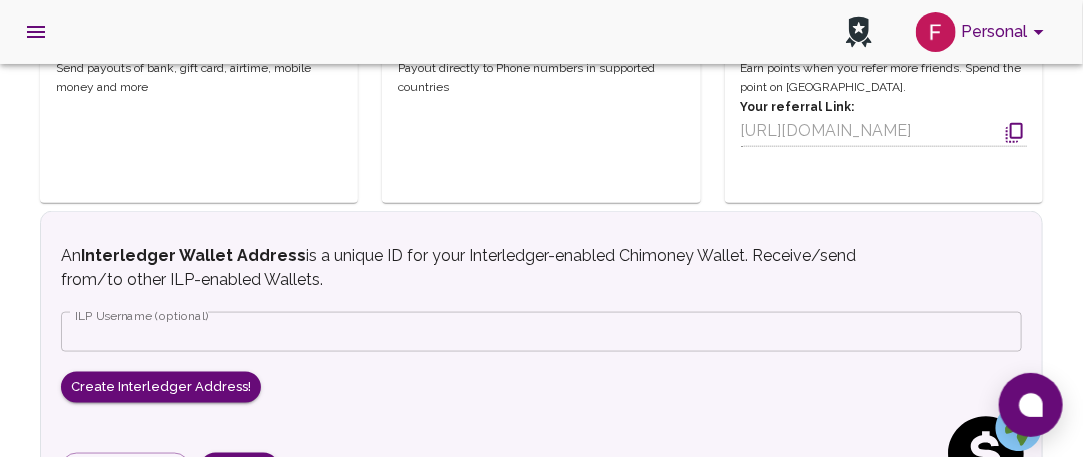 scroll, scrollTop: 716, scrollLeft: 0, axis: vertical 